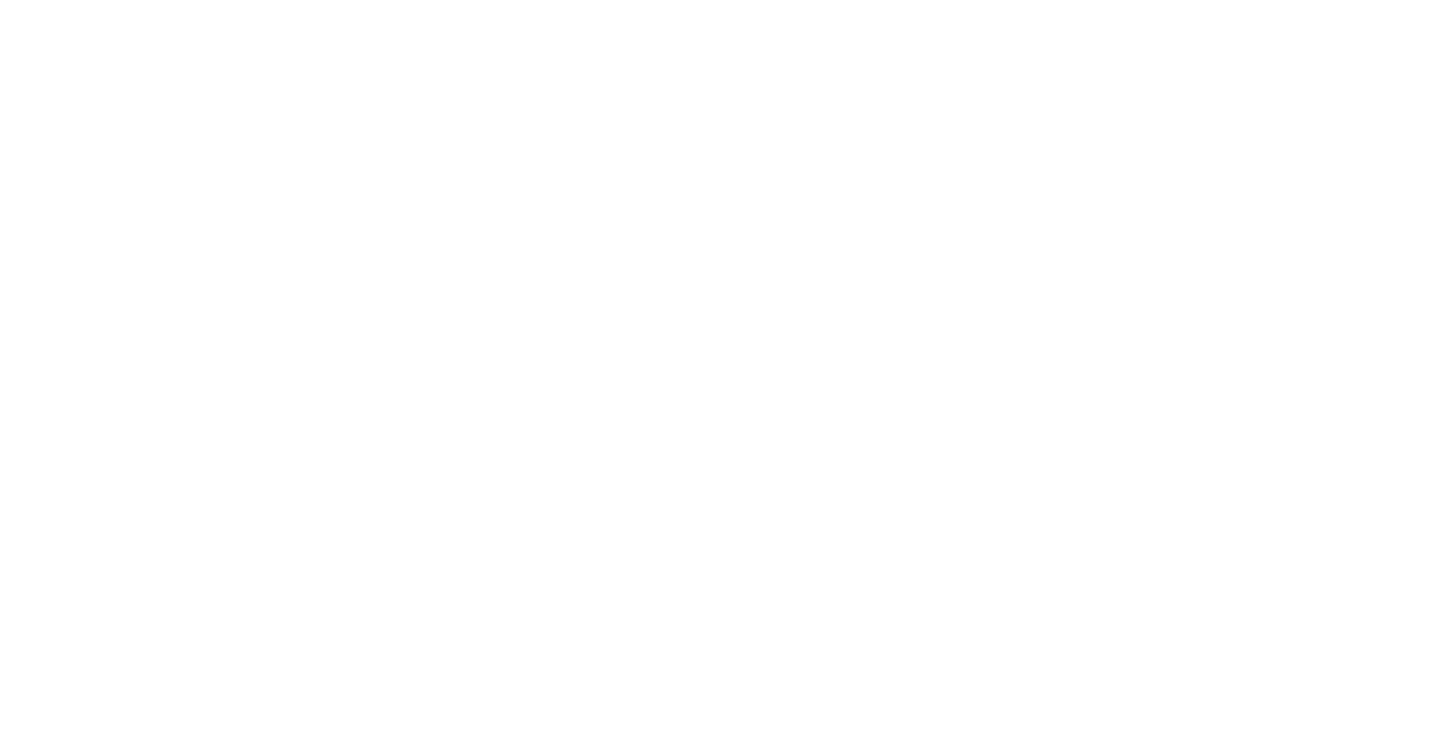 scroll, scrollTop: 0, scrollLeft: 0, axis: both 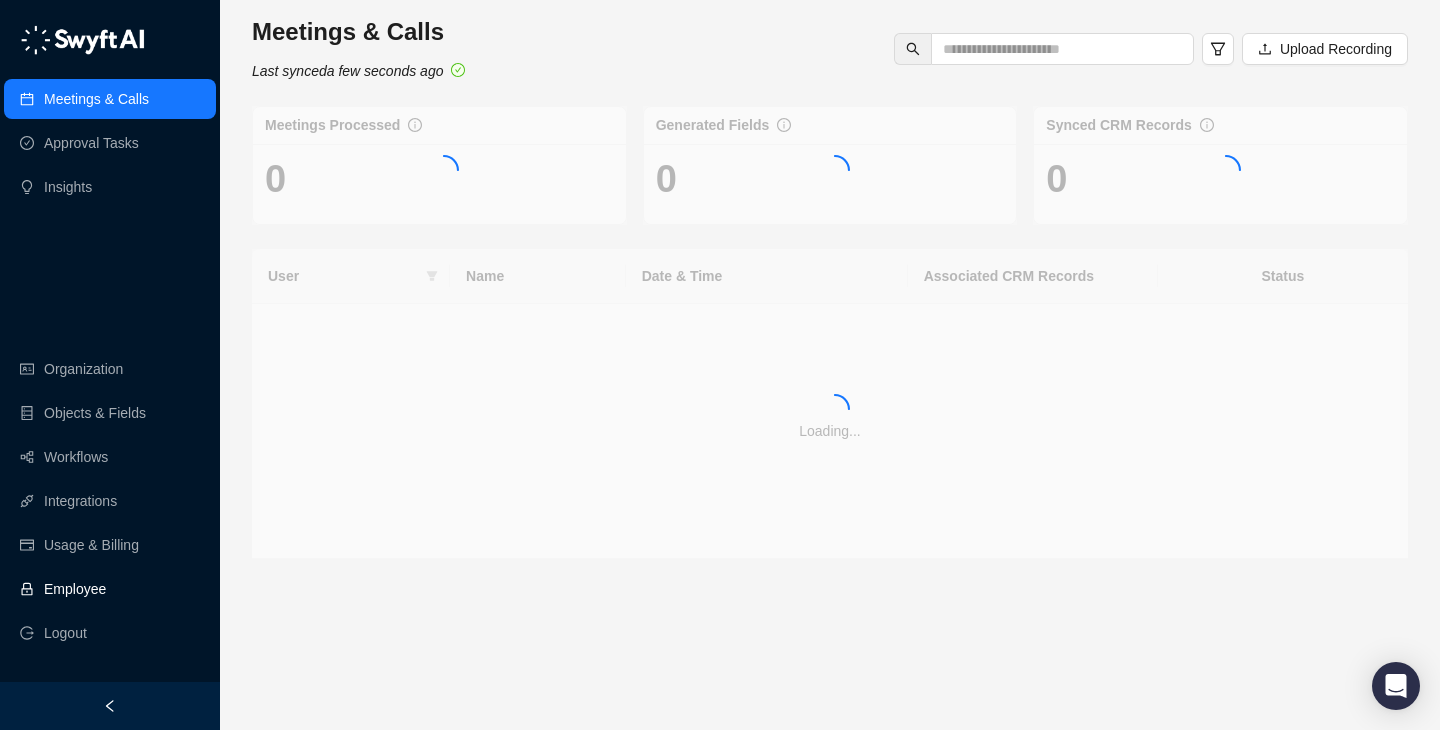 click on "Employee" at bounding box center (75, 589) 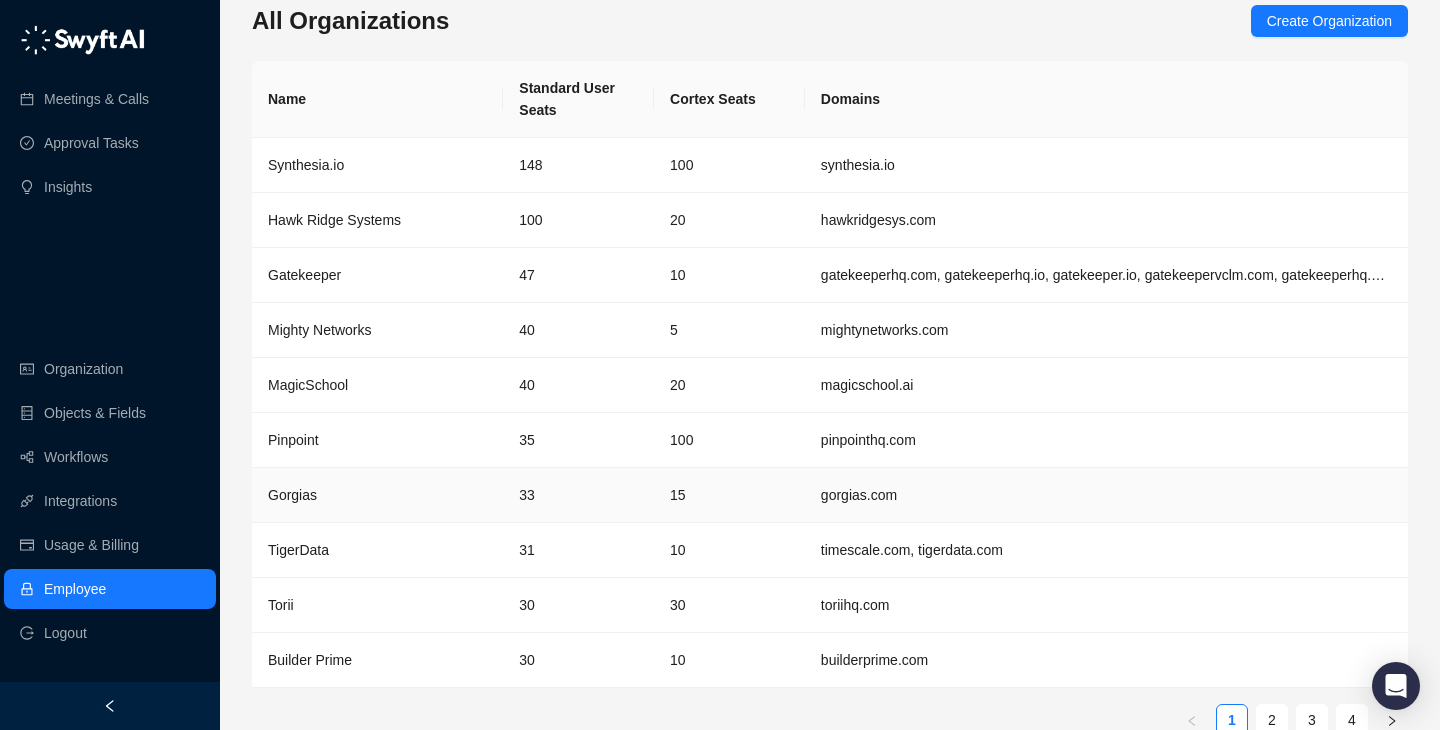 scroll, scrollTop: 42, scrollLeft: 0, axis: vertical 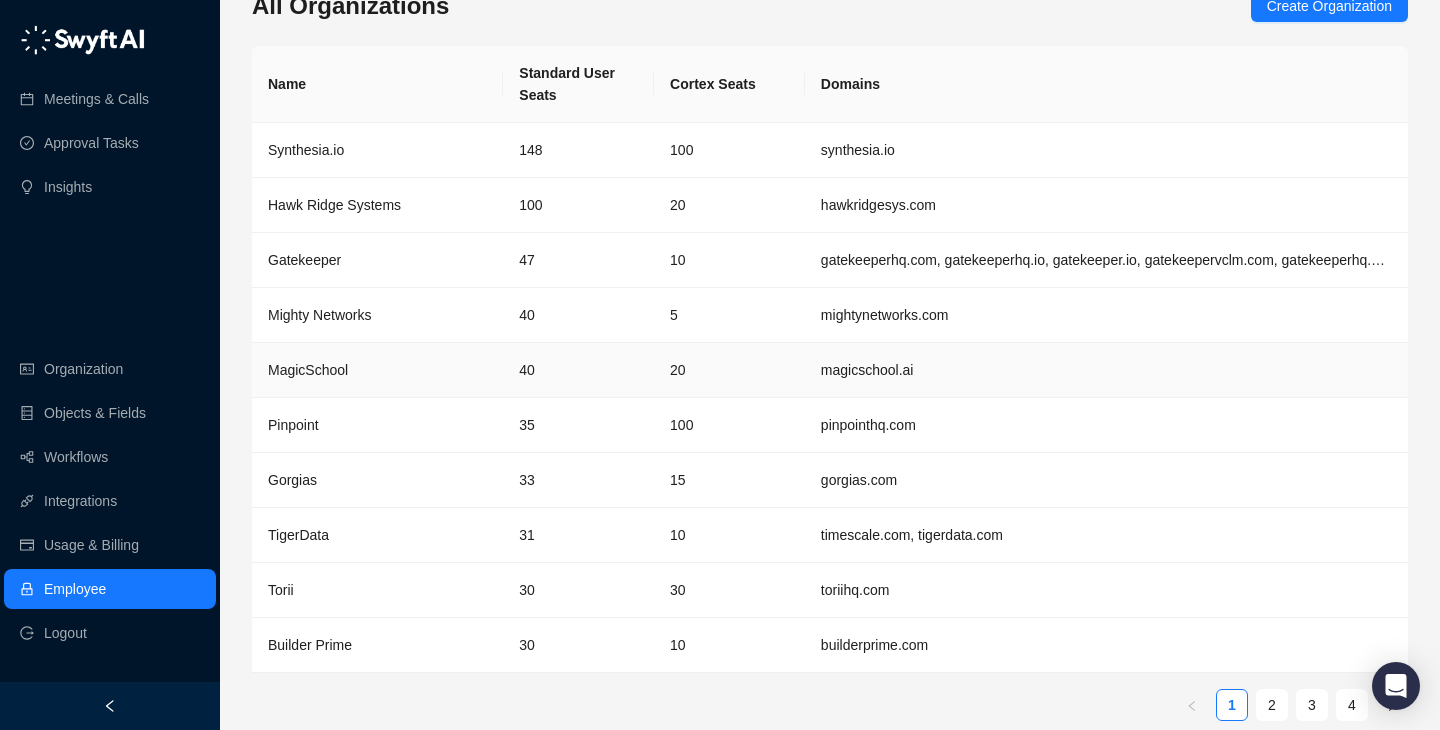 click on "40" at bounding box center [578, 370] 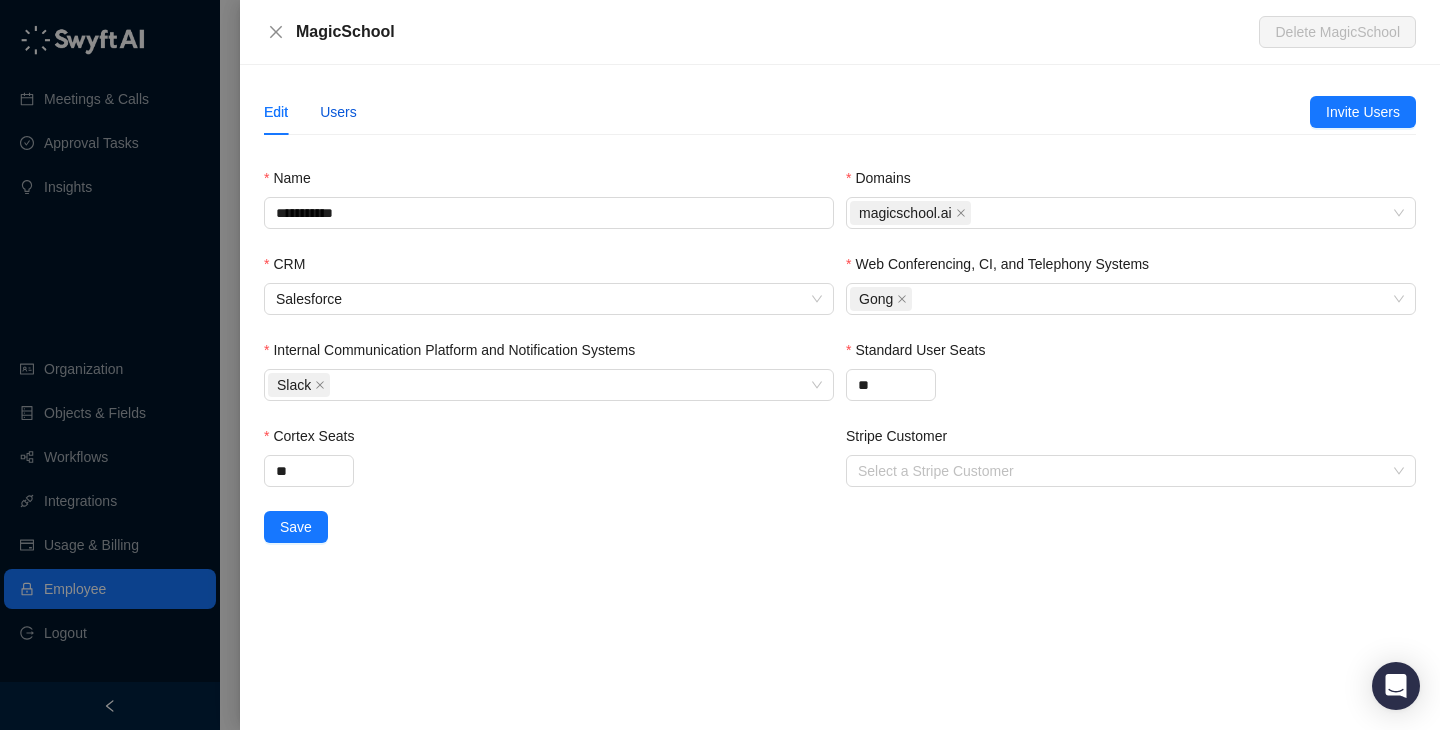 click on "Users" at bounding box center (338, 112) 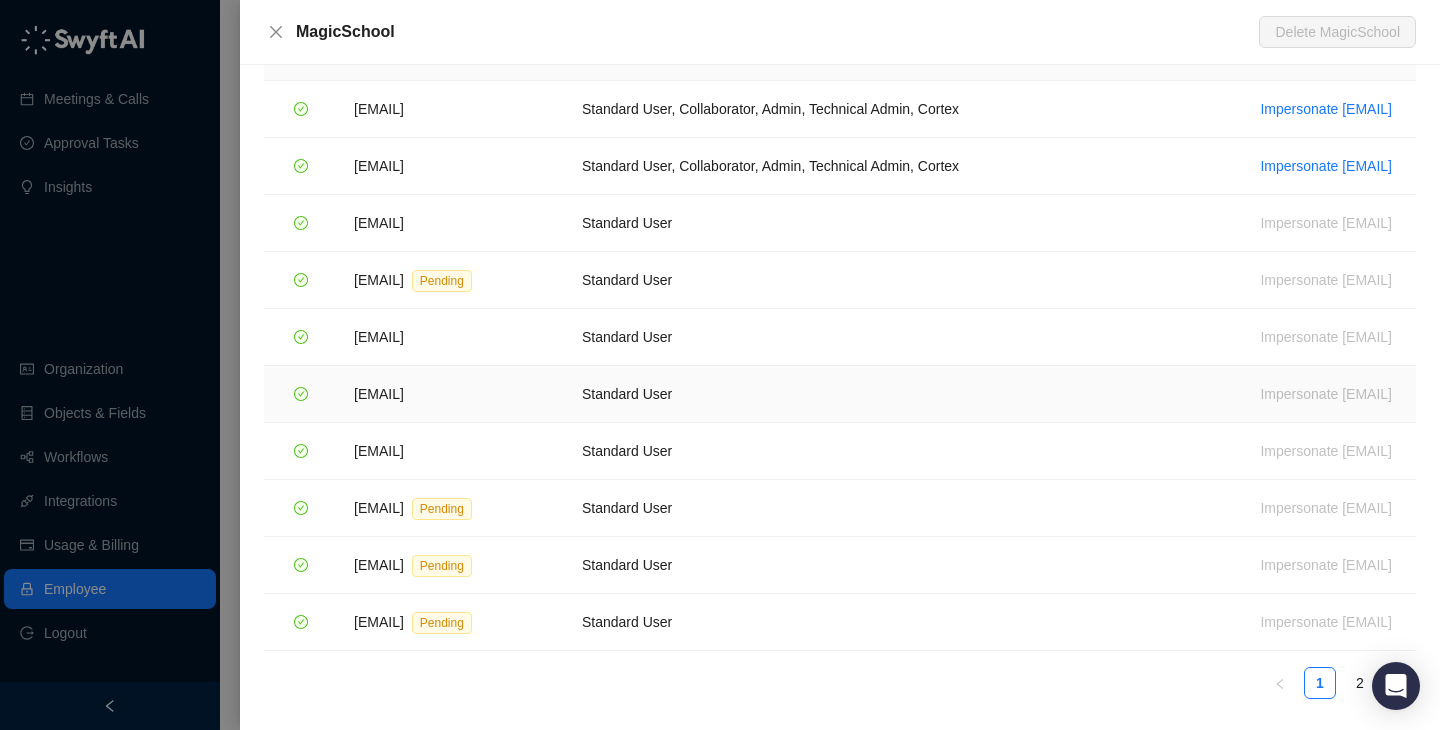 scroll, scrollTop: 134, scrollLeft: 0, axis: vertical 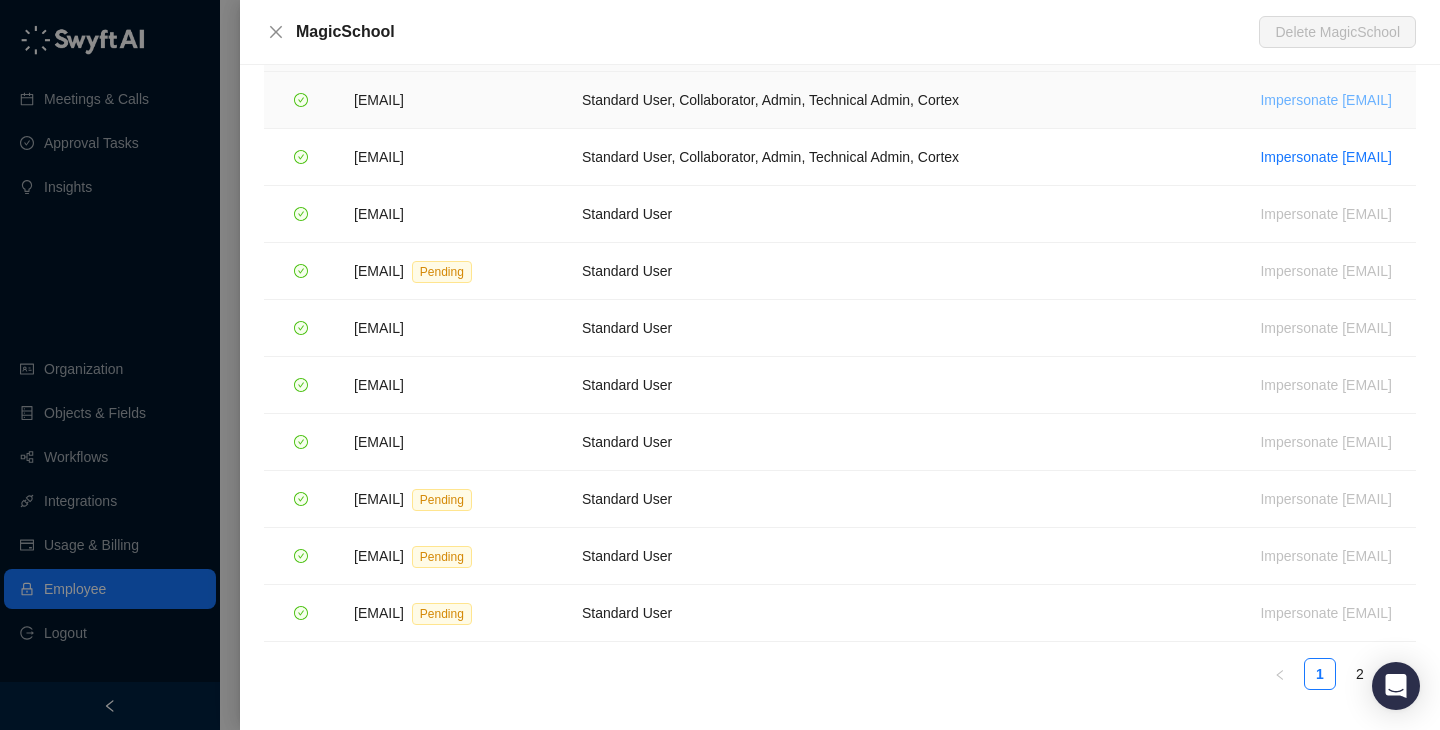 click on "Impersonate [EMAIL]" at bounding box center (1326, 100) 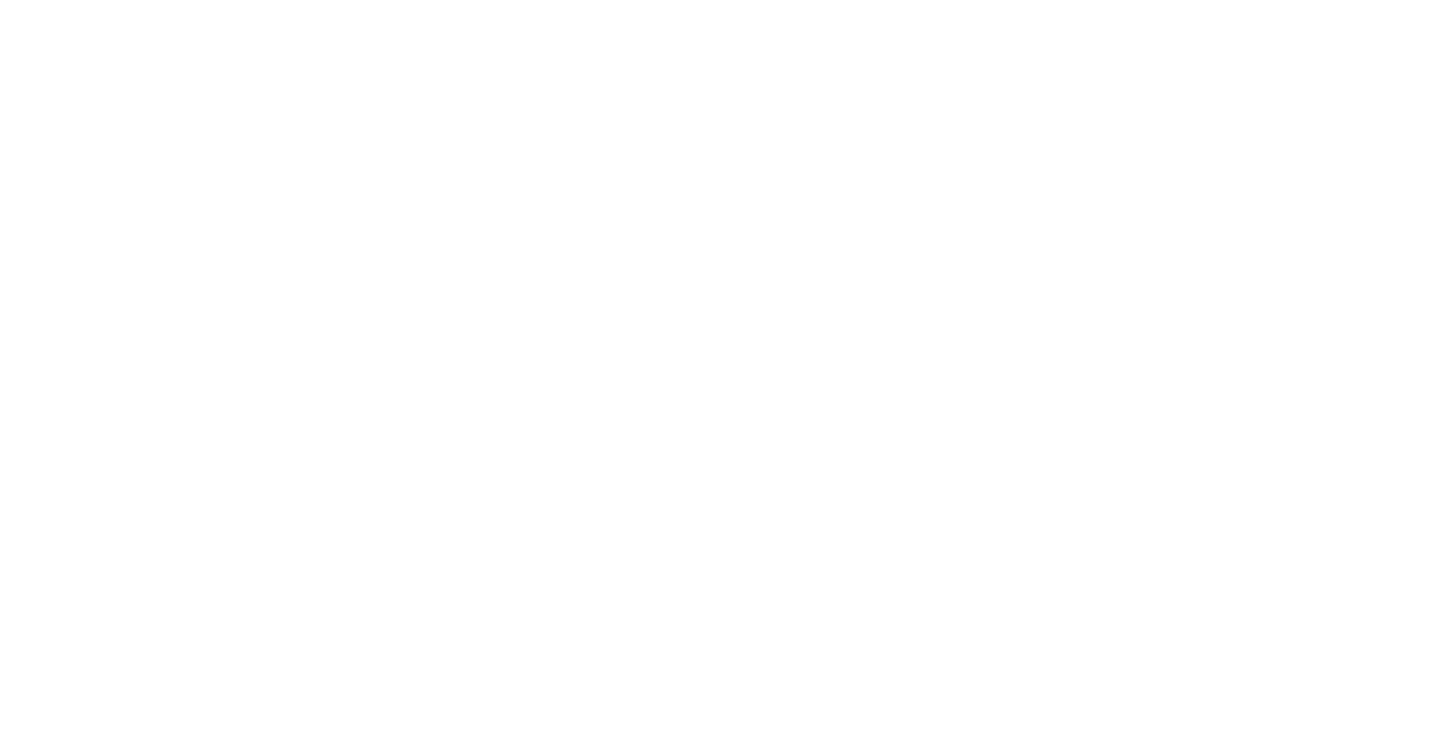 scroll, scrollTop: 0, scrollLeft: 0, axis: both 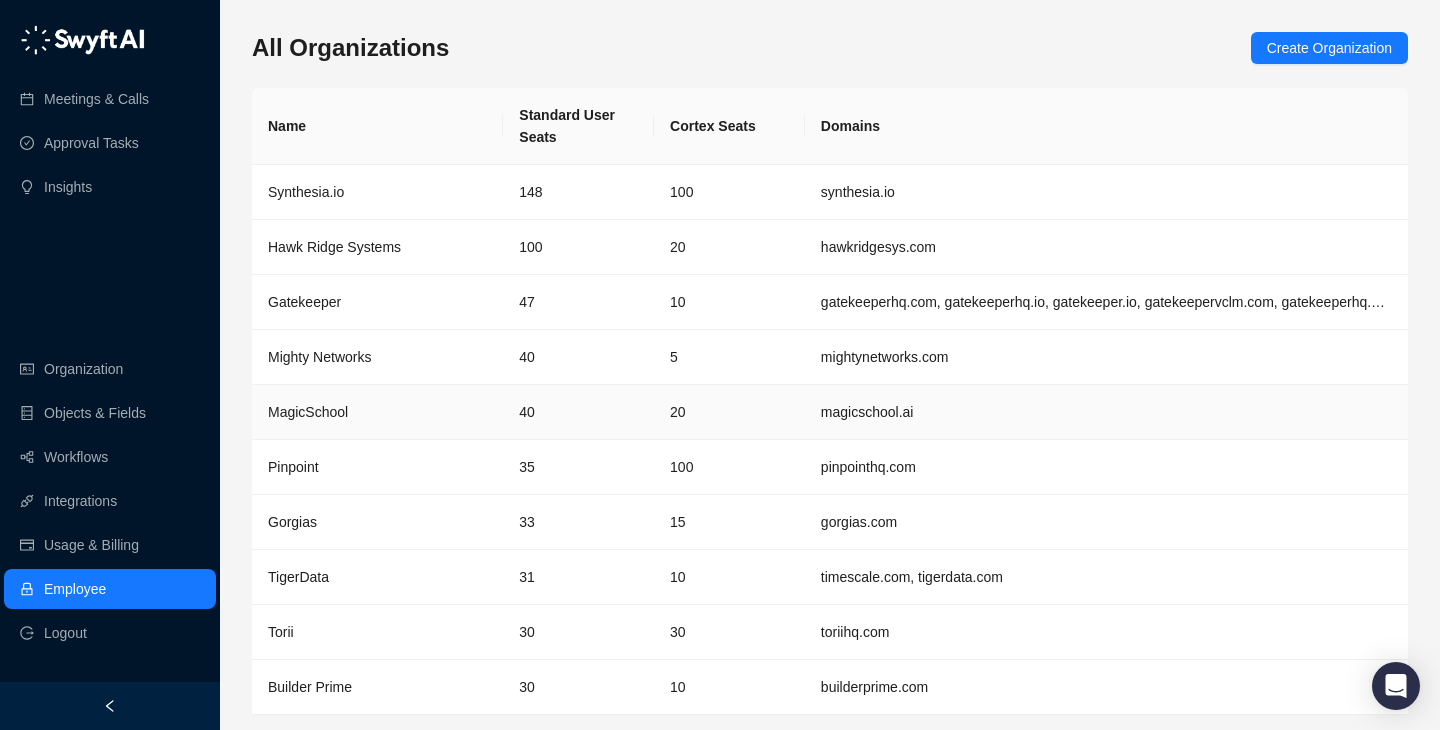 click on "40" at bounding box center (578, 412) 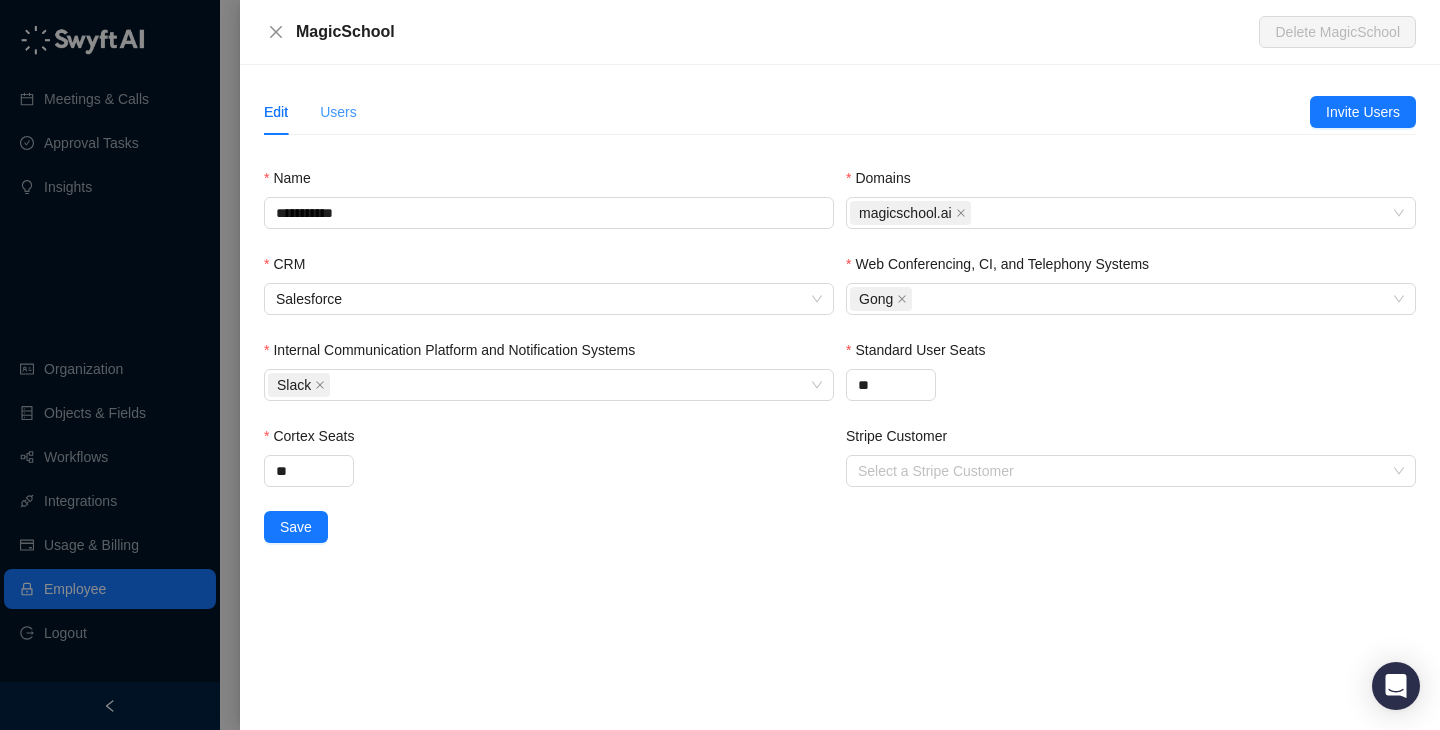 click on "Users" at bounding box center [338, 112] 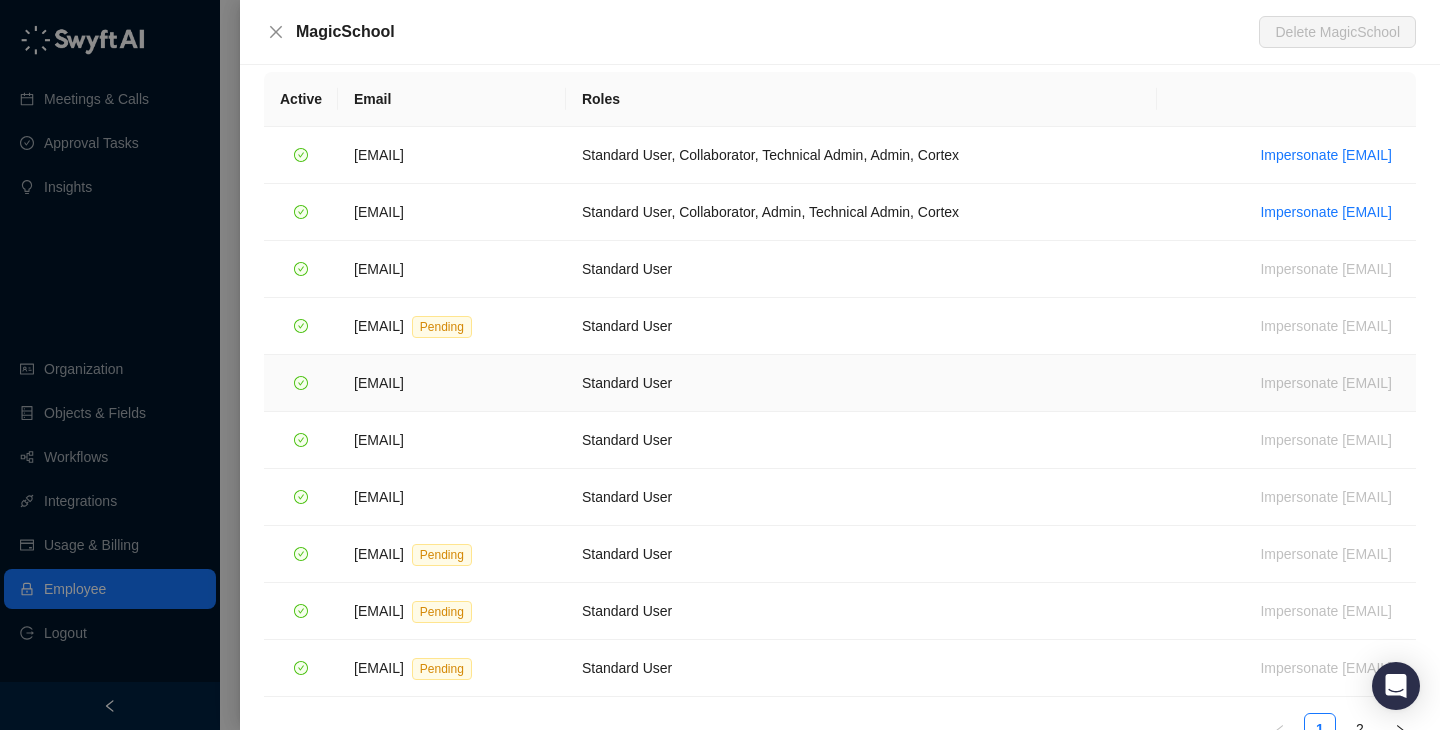 scroll, scrollTop: 0, scrollLeft: 0, axis: both 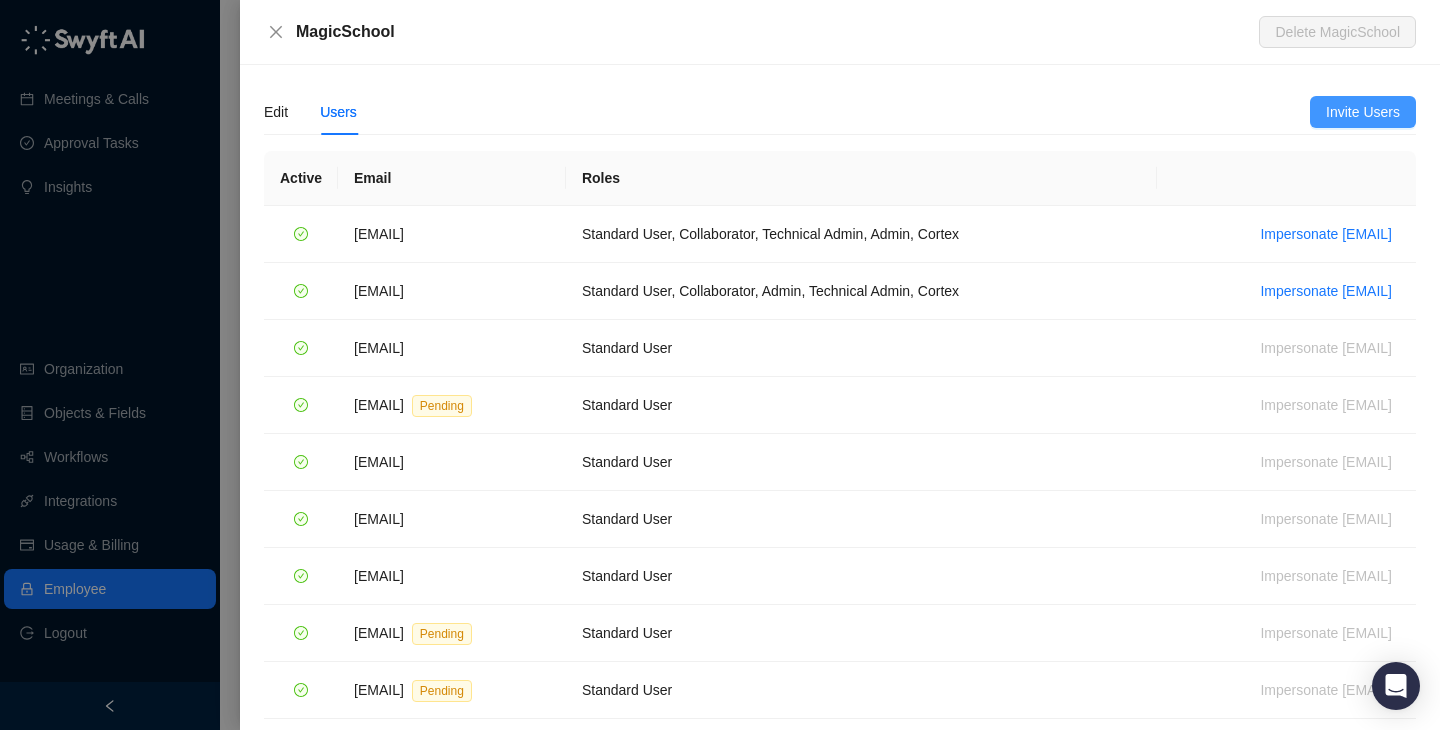 click on "Invite Users" at bounding box center [1363, 112] 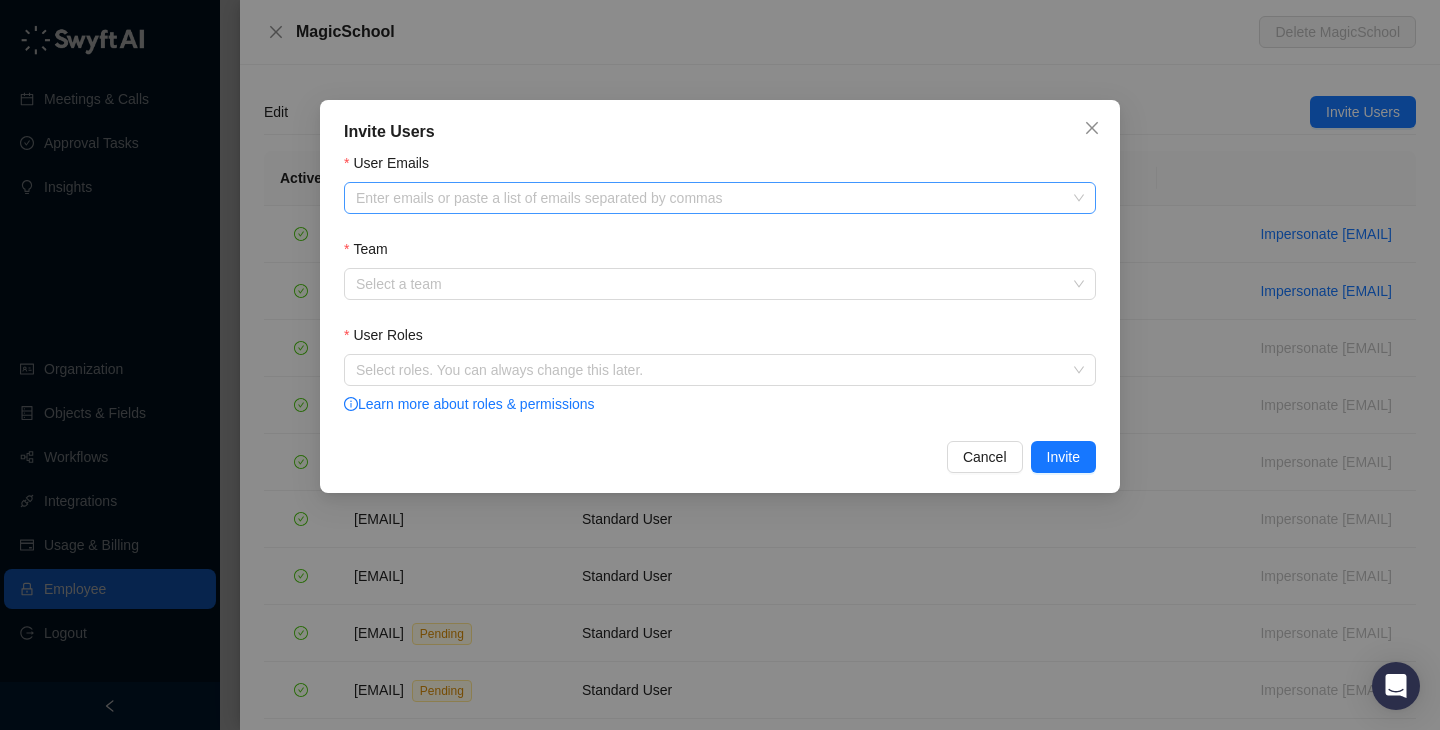 click on "Enter emails or paste a list of emails separated by commas" at bounding box center (720, 198) 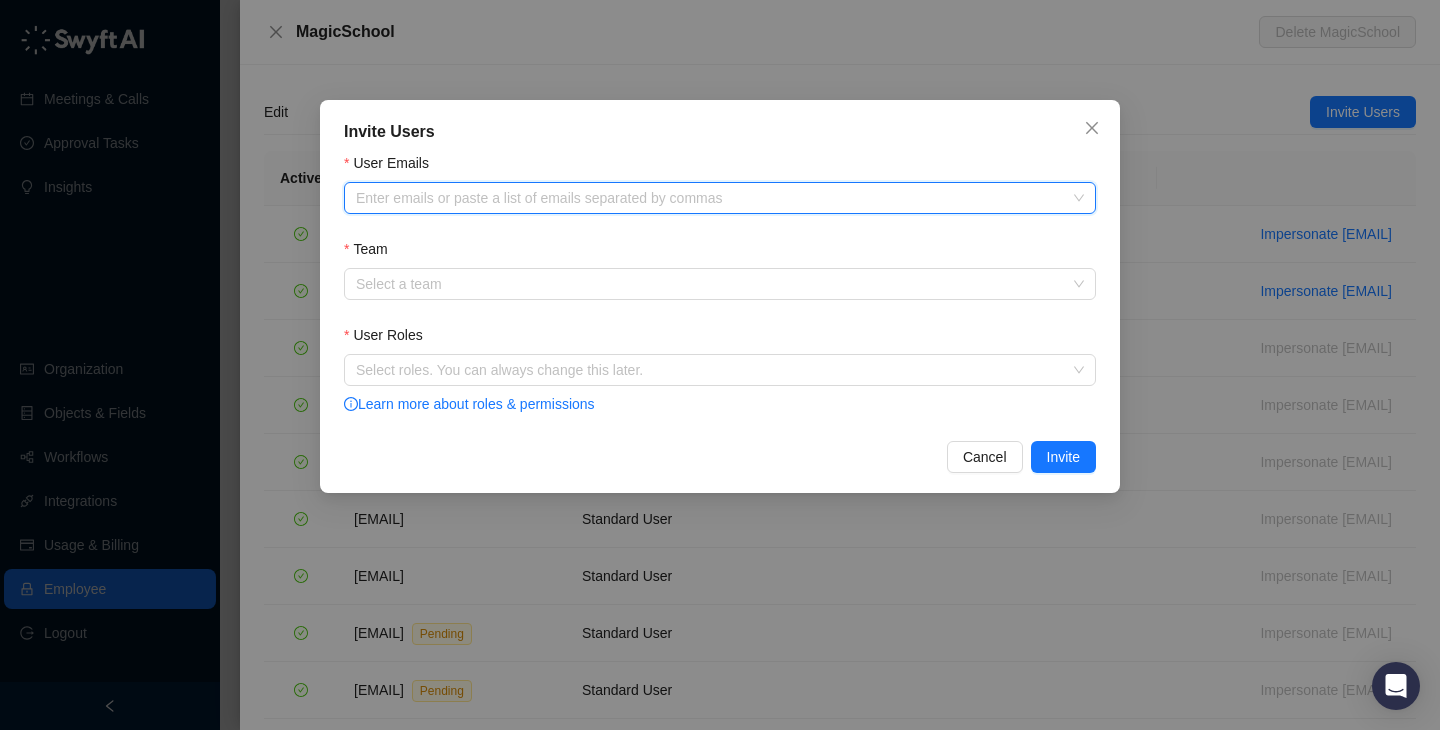 paste on "**********" 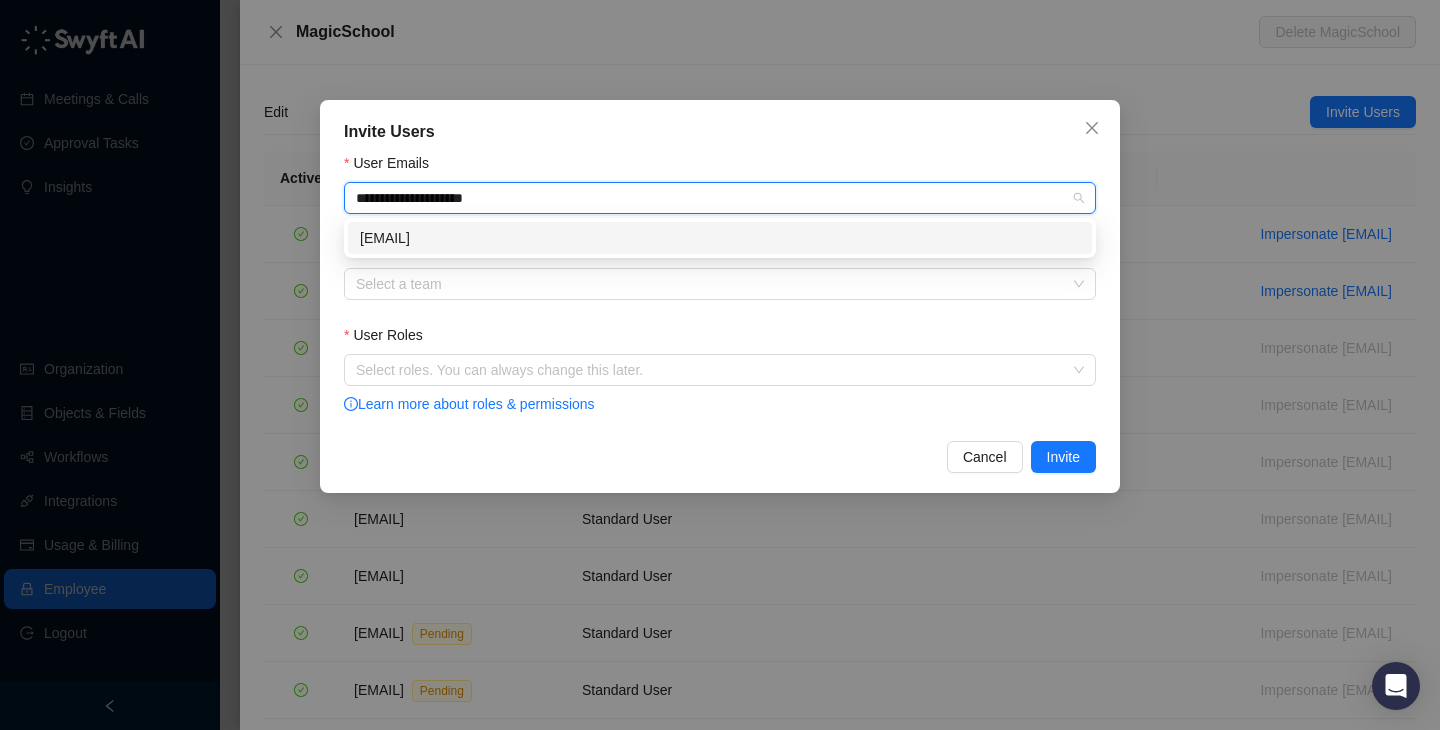 click on "[EMAIL]" at bounding box center (720, 238) 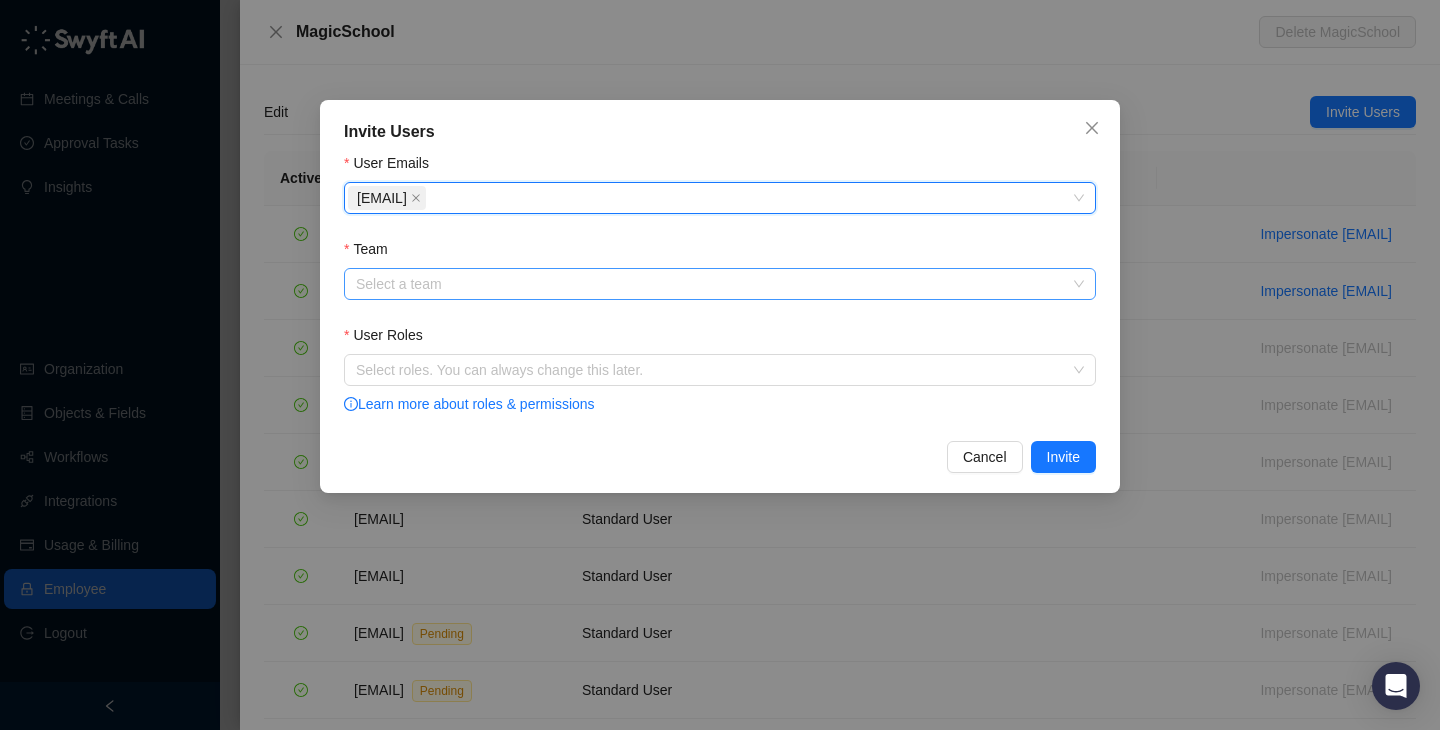 click on "Team" at bounding box center (714, 284) 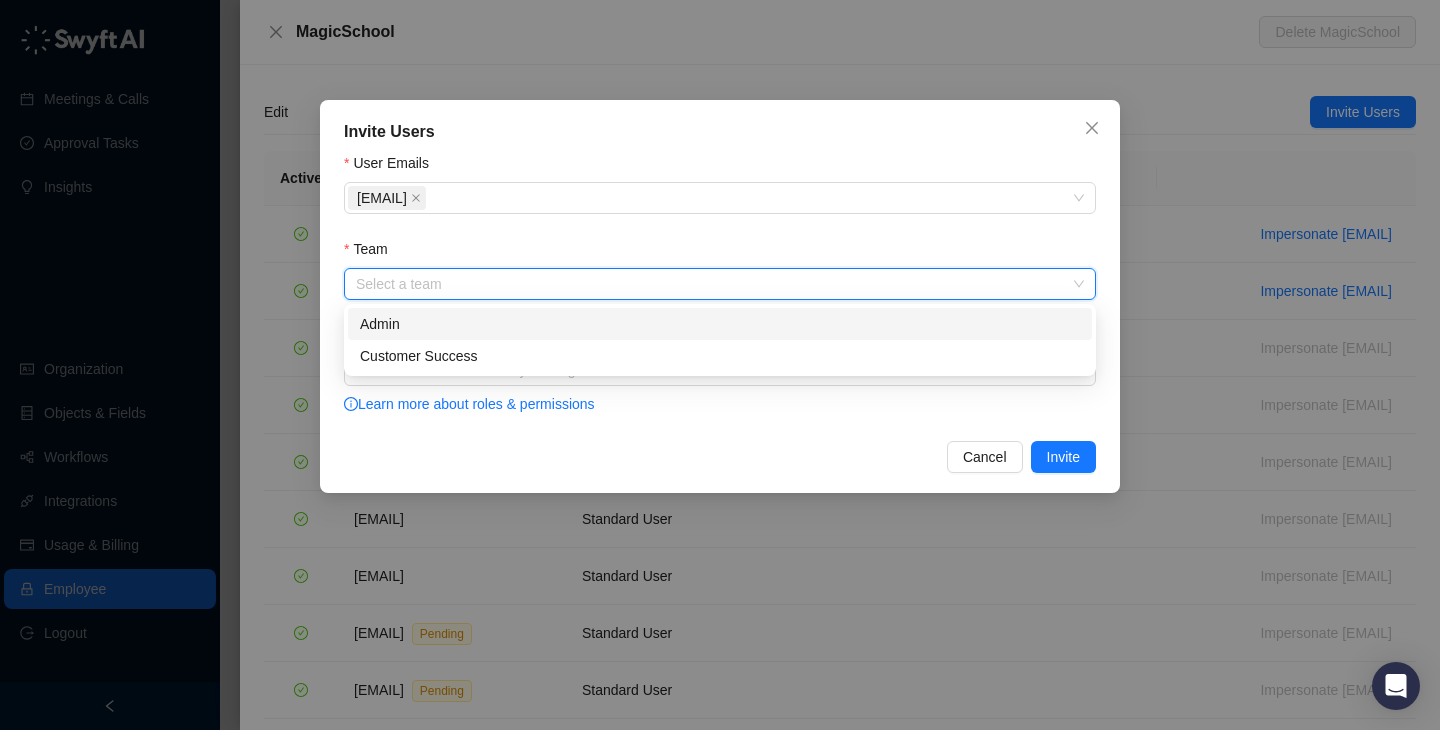 click on "Admin" at bounding box center (0, 0) 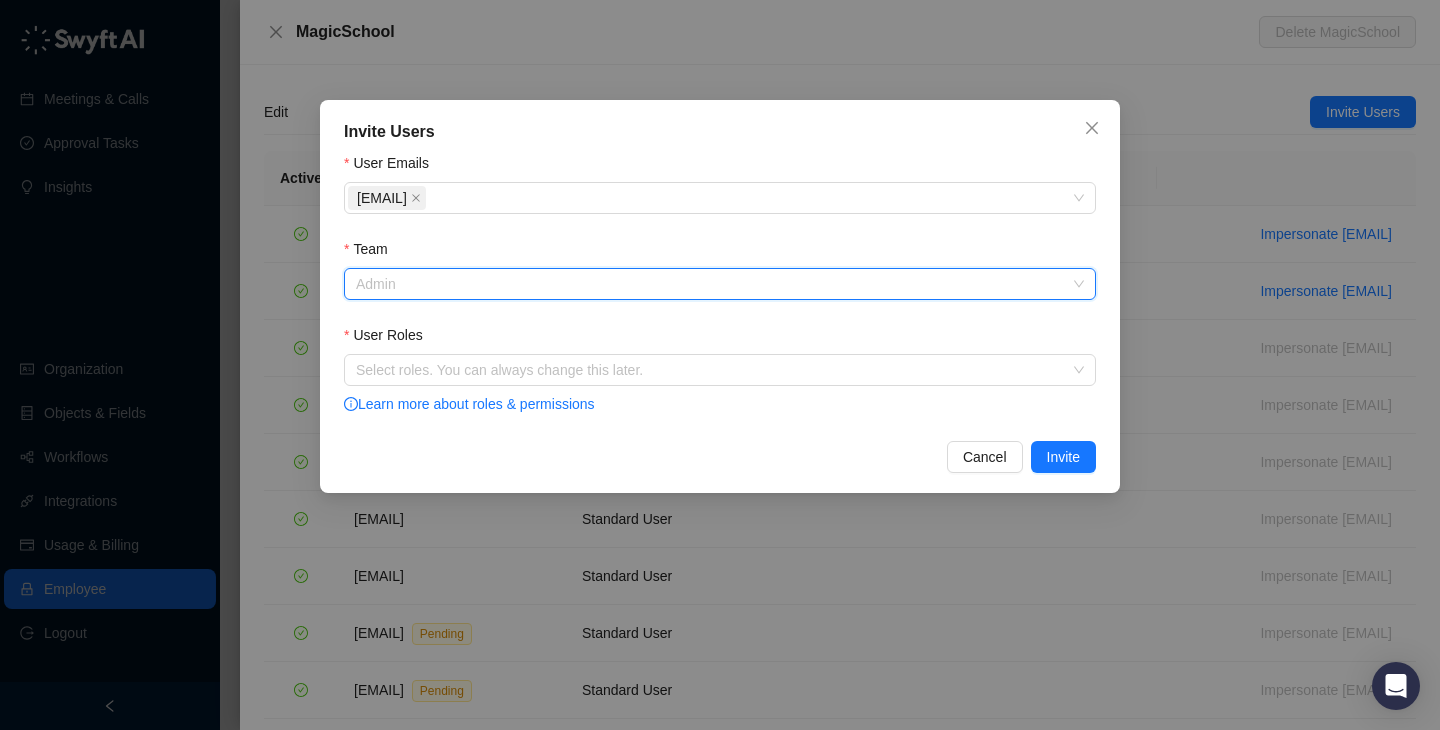 click on "Admin" at bounding box center [720, 284] 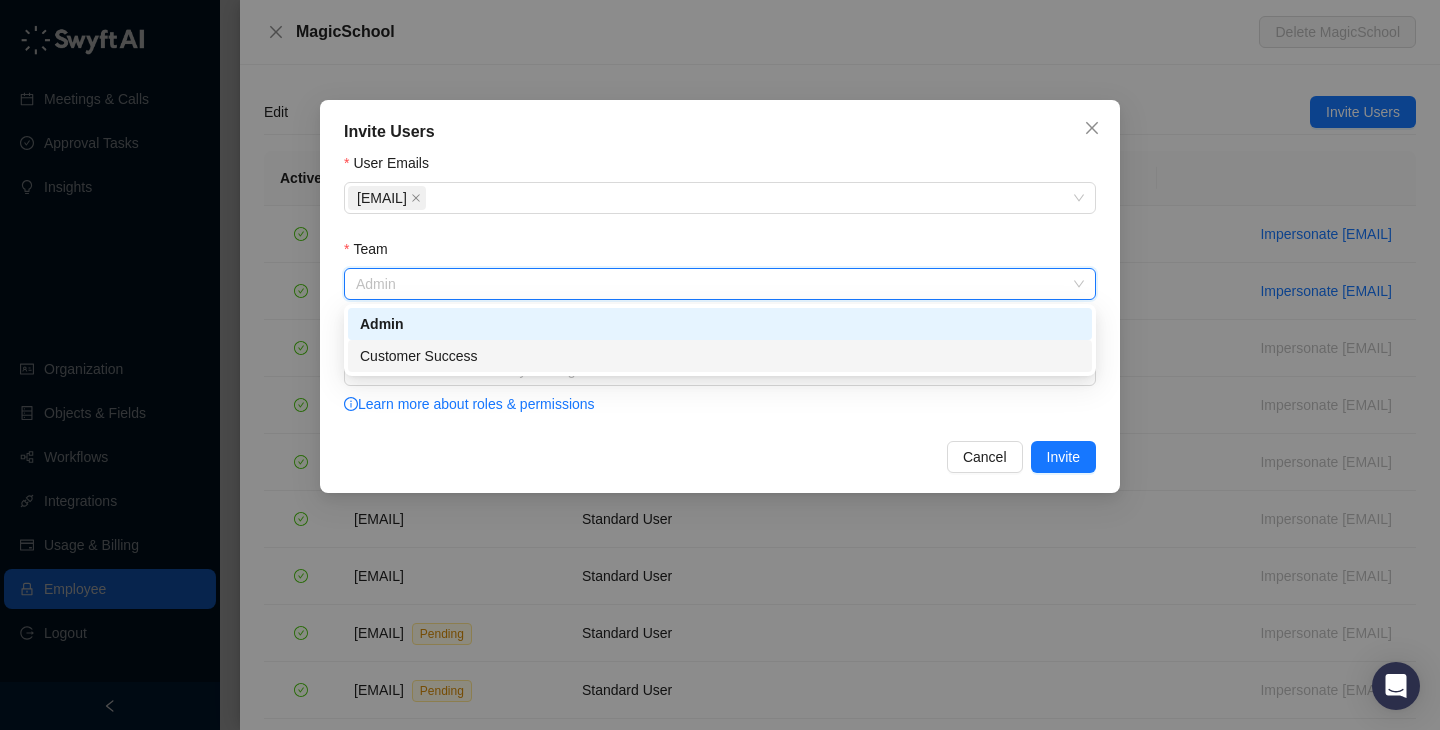 click on "Customer Success" at bounding box center [0, 0] 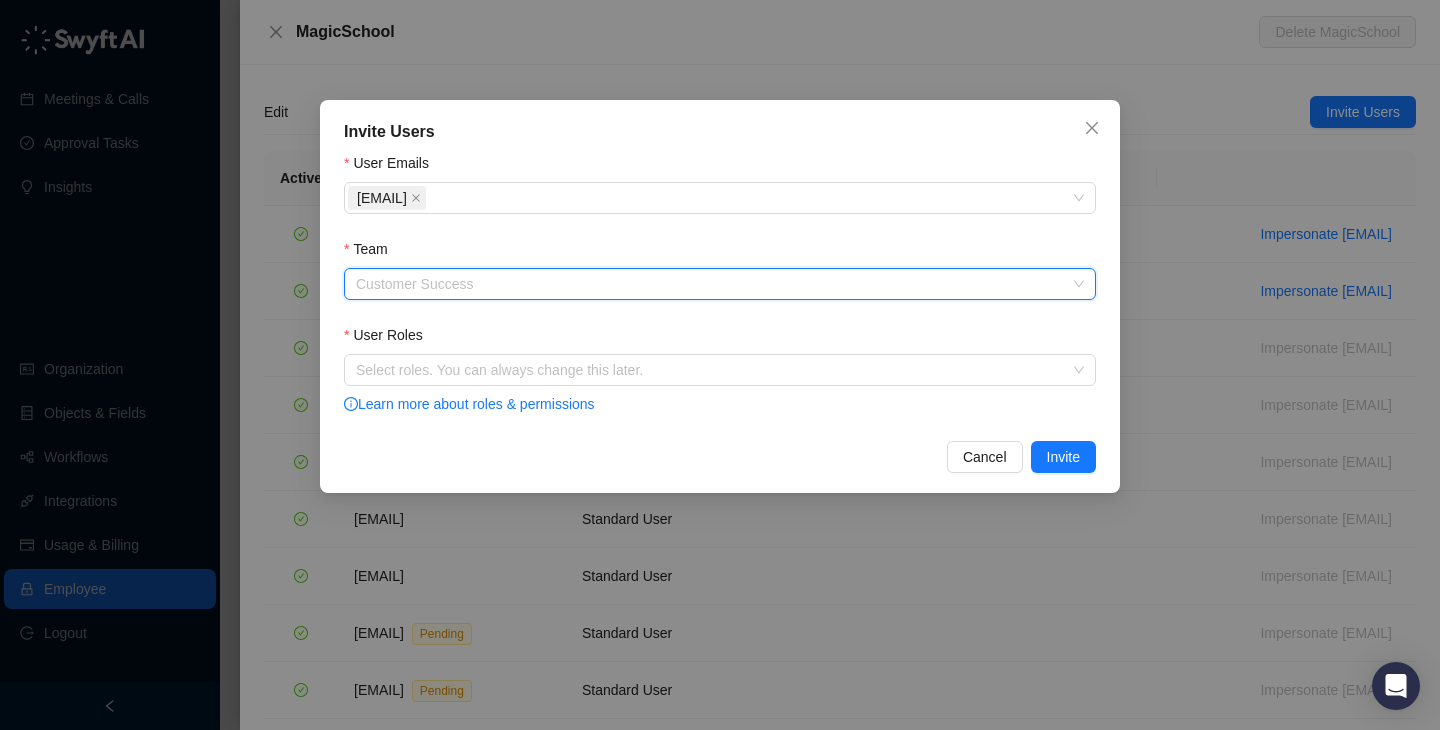 click on "Customer Success" at bounding box center (720, 284) 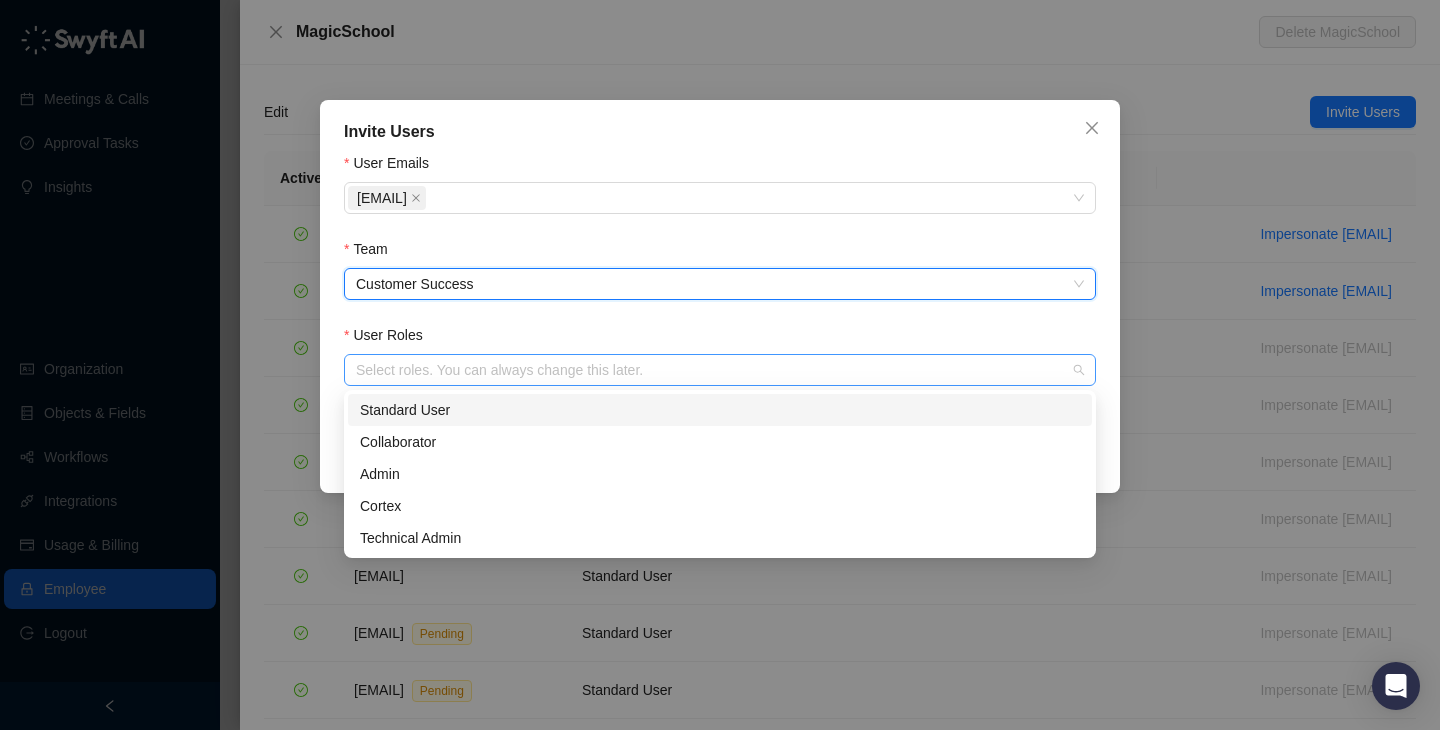 click at bounding box center [709, 370] 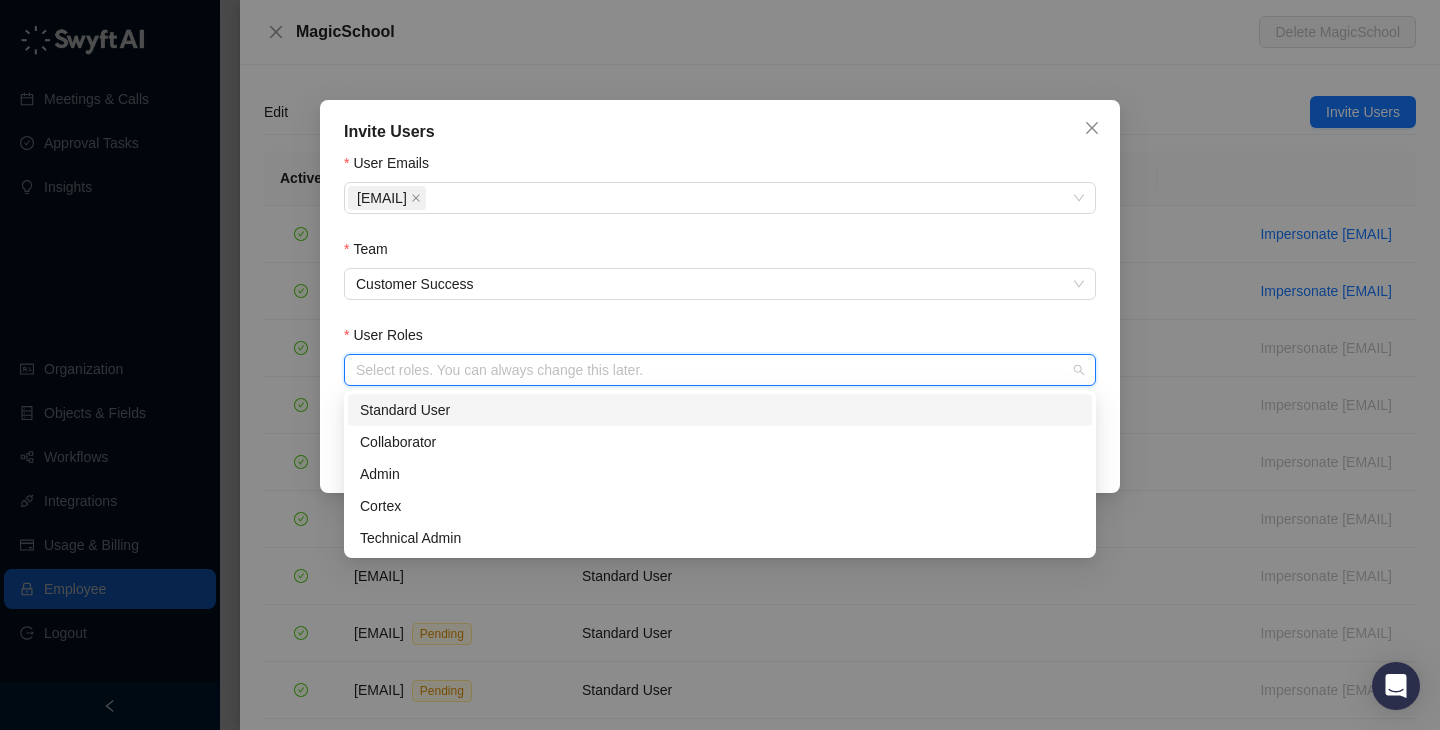 click on "Standard User" at bounding box center [0, 0] 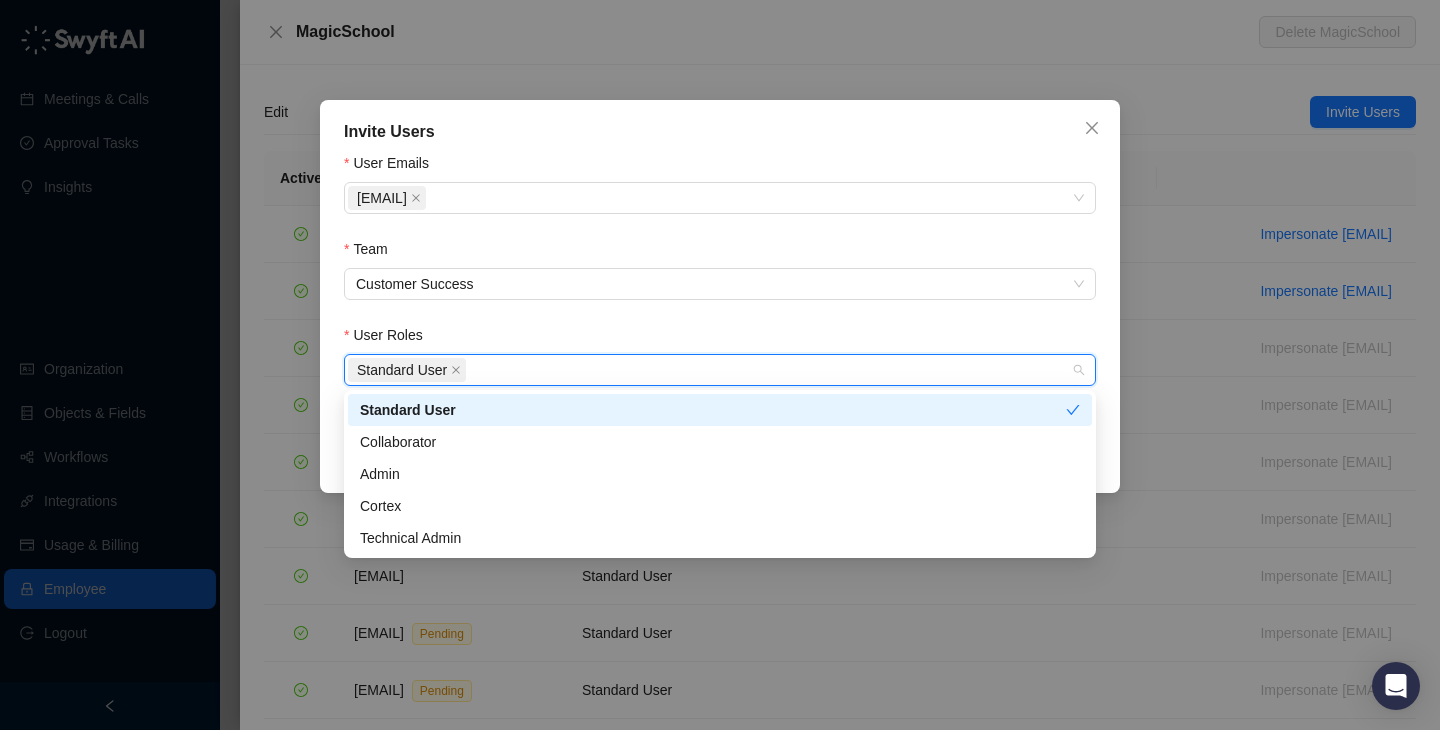 click on "User Emails [EMAIL]   Team Customer Success User Roles Standard User    Learn more about roles & permissions" at bounding box center [720, 284] 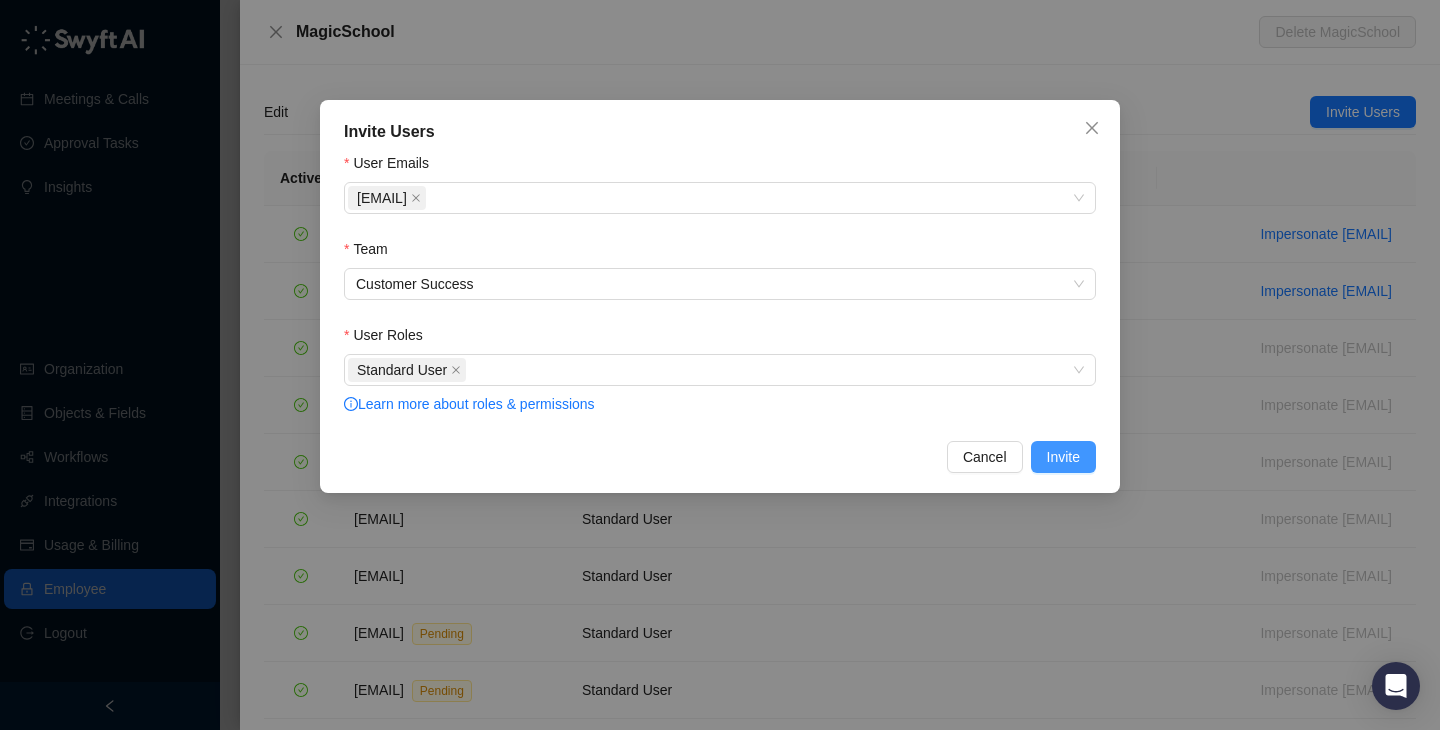 click on "Invite" at bounding box center (1063, 457) 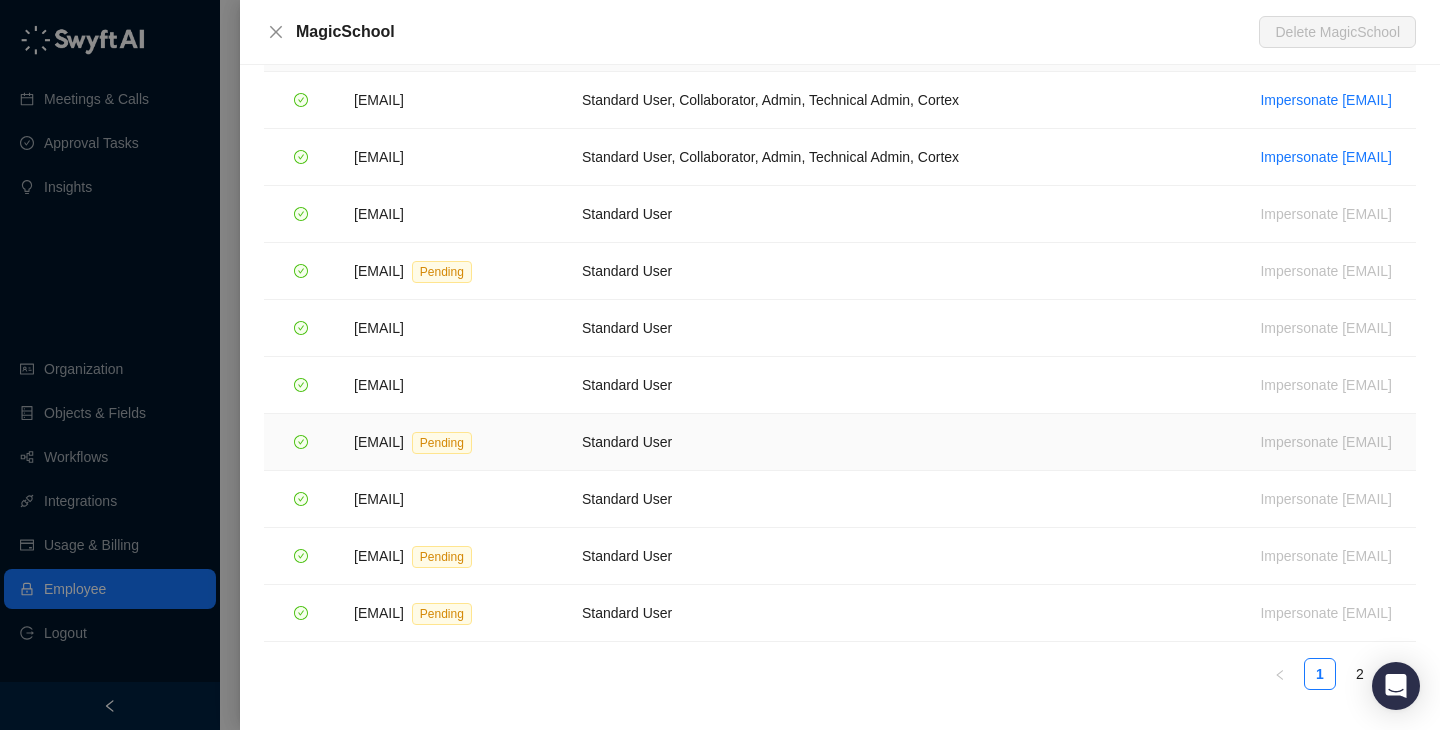 scroll, scrollTop: 0, scrollLeft: 0, axis: both 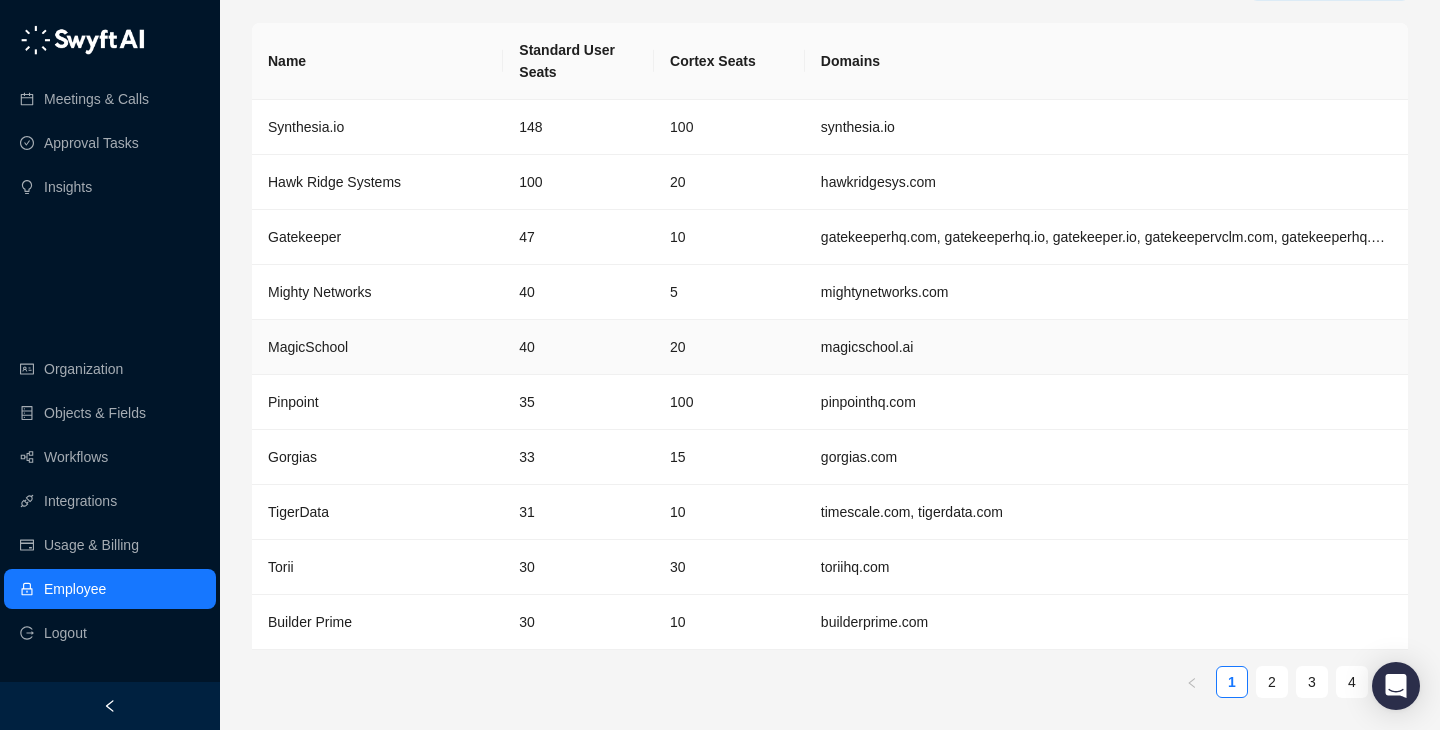 click on "20" at bounding box center (729, 347) 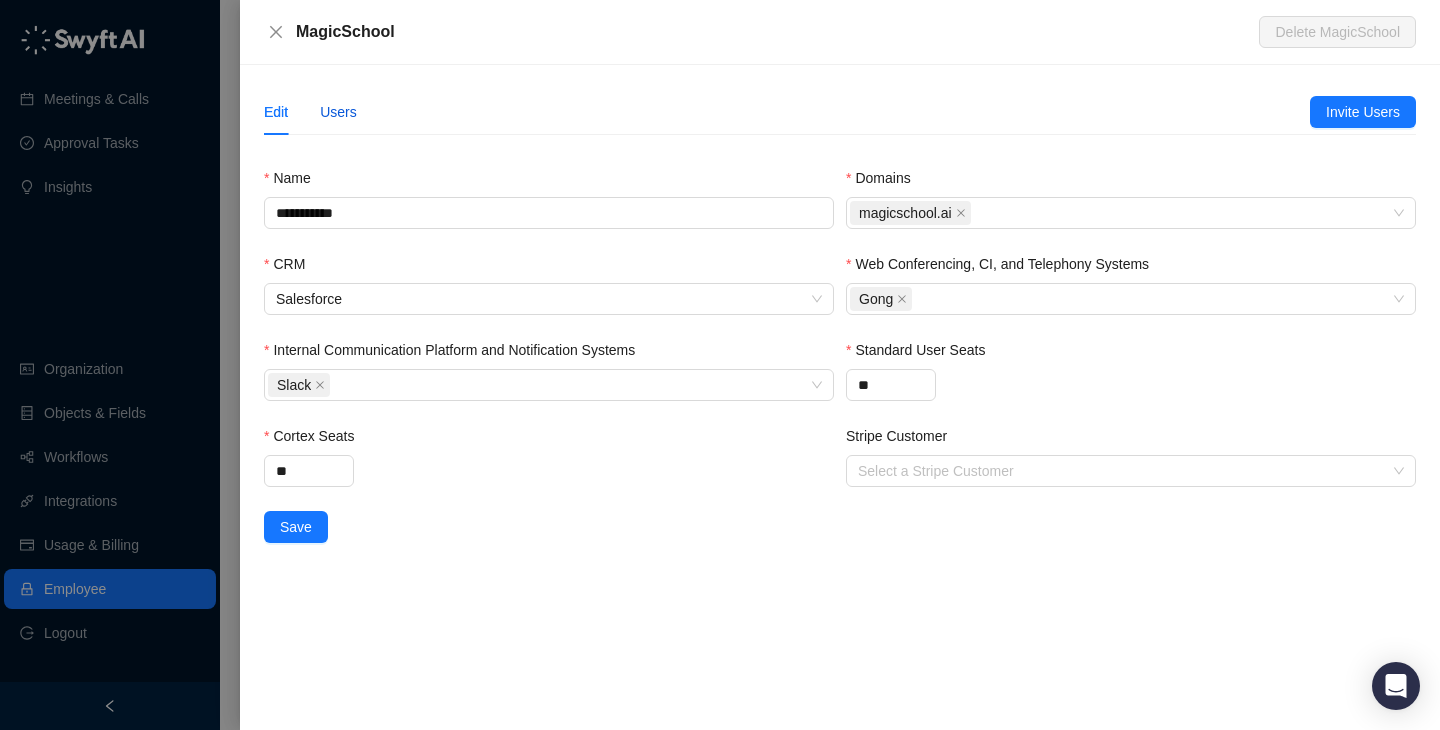 click on "Users" at bounding box center (338, 112) 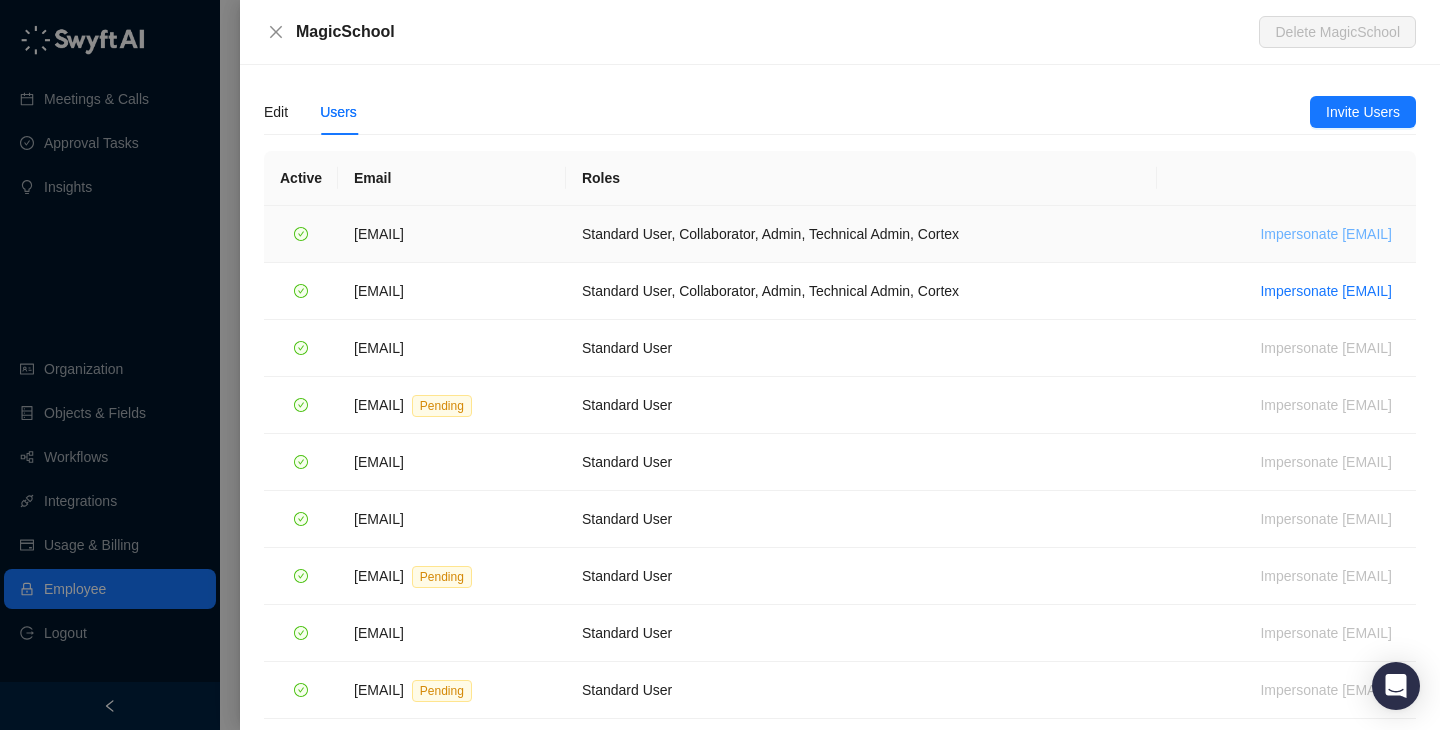 click on "Impersonate [EMAIL]" at bounding box center (1326, 234) 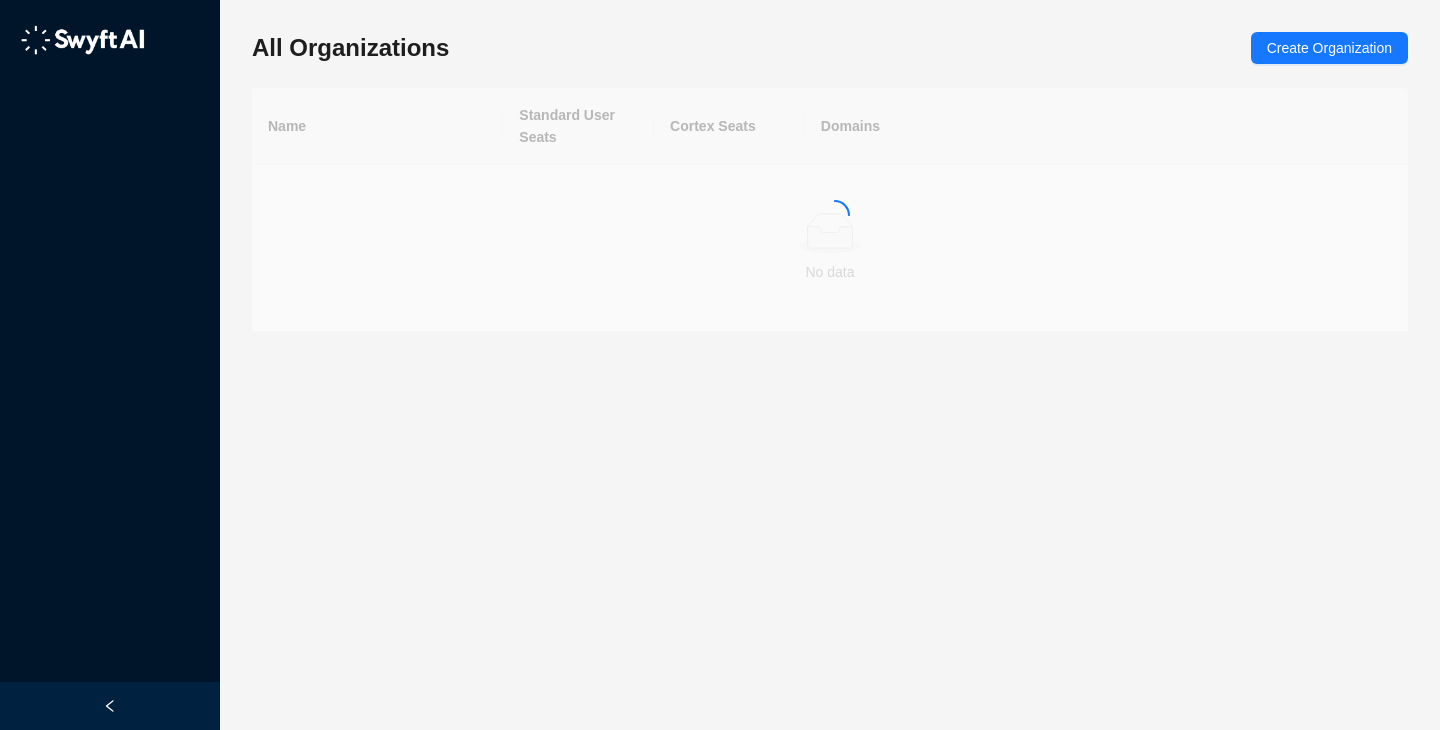 scroll, scrollTop: 0, scrollLeft: 0, axis: both 